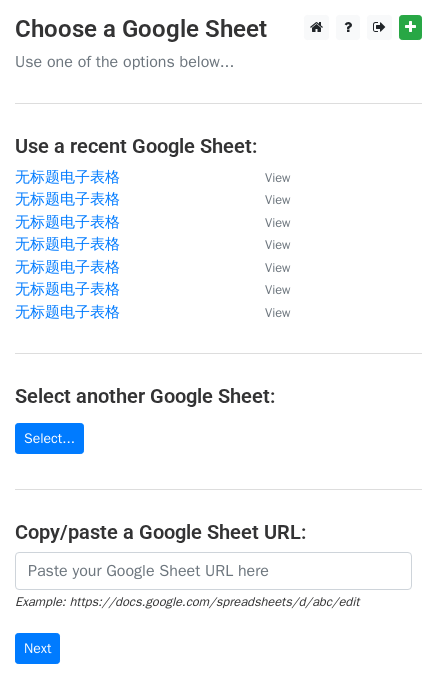 scroll, scrollTop: 0, scrollLeft: 0, axis: both 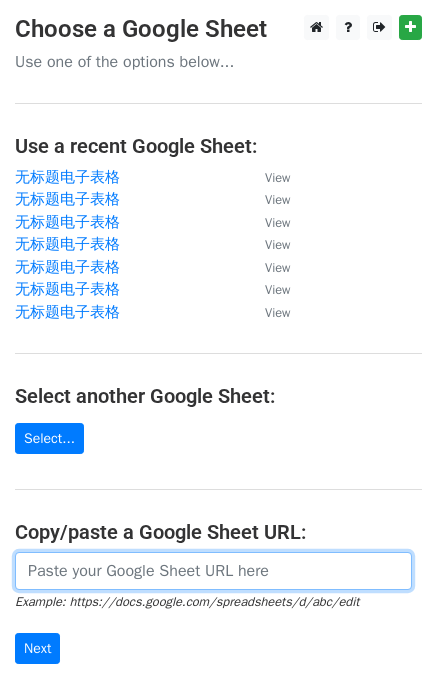 click at bounding box center (213, 571) 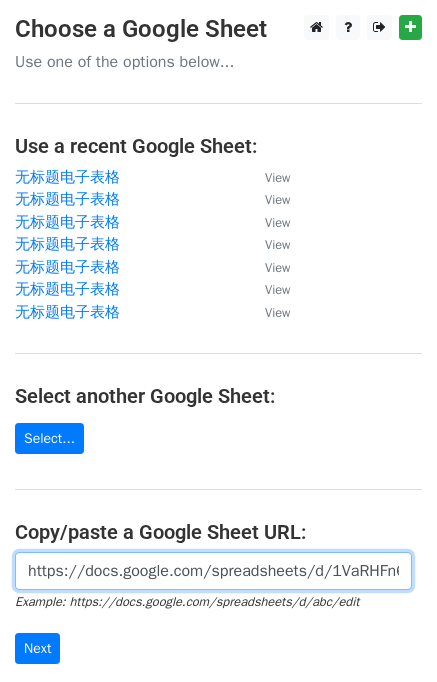 scroll, scrollTop: 0, scrollLeft: 511, axis: horizontal 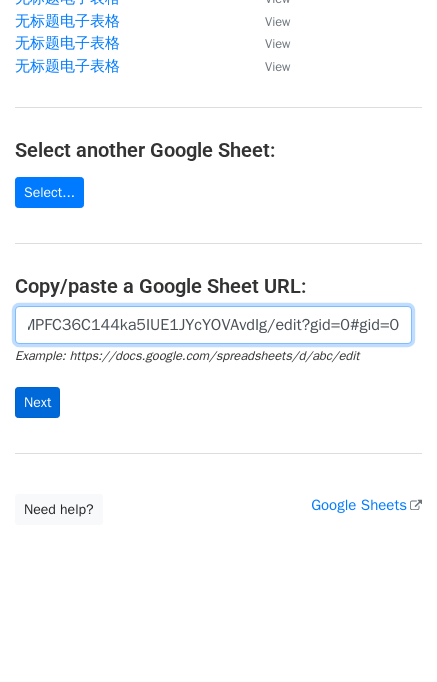type on "https://docs.google.com/spreadsheets/d/1VaRHFn64527s5qOMPFC36C144ka5IUE1JYcYOVAvdIg/edit?gid=0#gid=0" 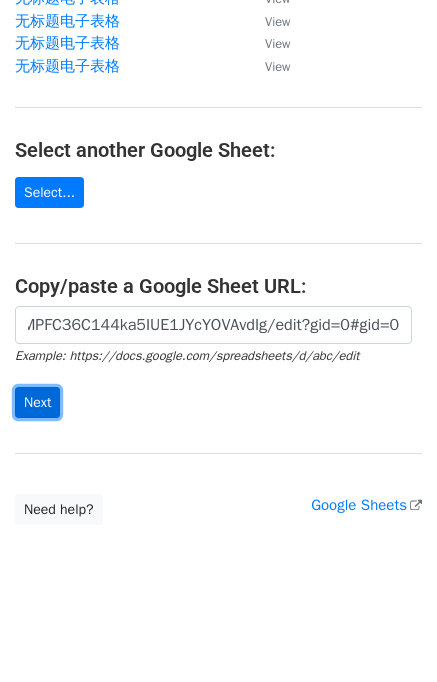 click on "Next" at bounding box center (37, 402) 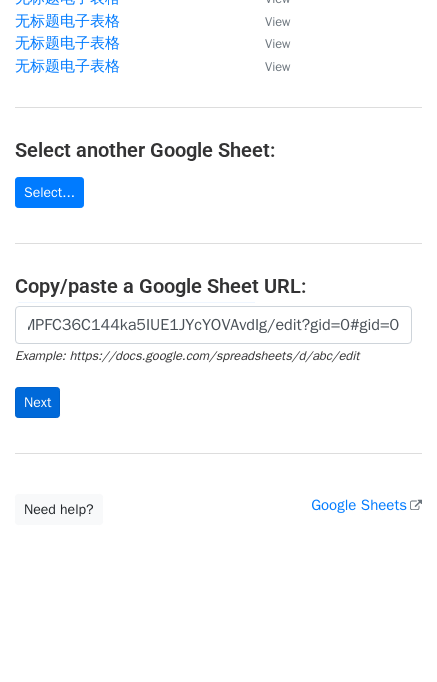 scroll, scrollTop: 0, scrollLeft: 0, axis: both 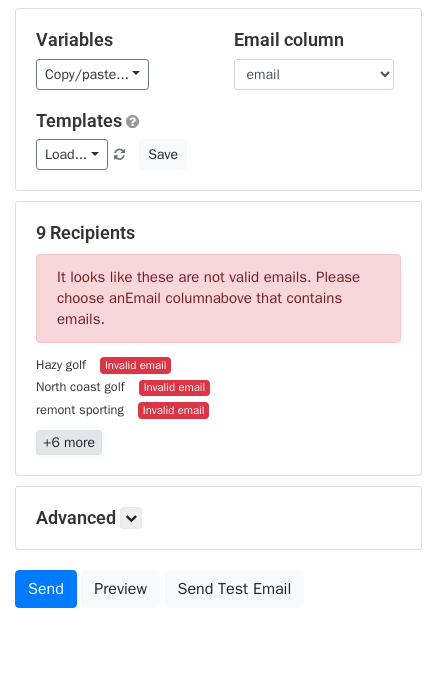 click on "+6 more" at bounding box center [69, 442] 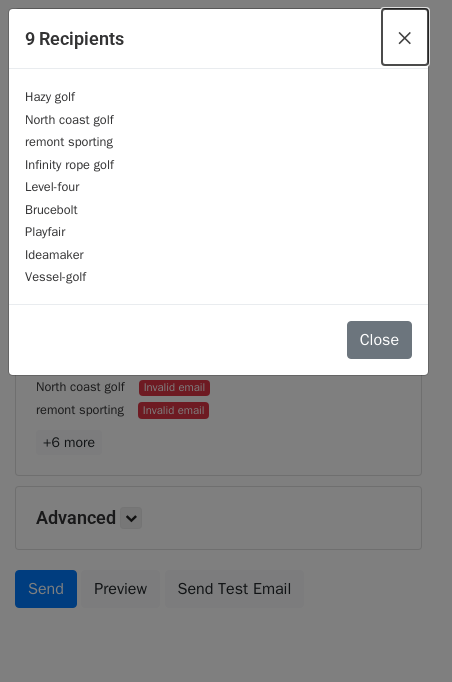 click on "×" at bounding box center [405, 37] 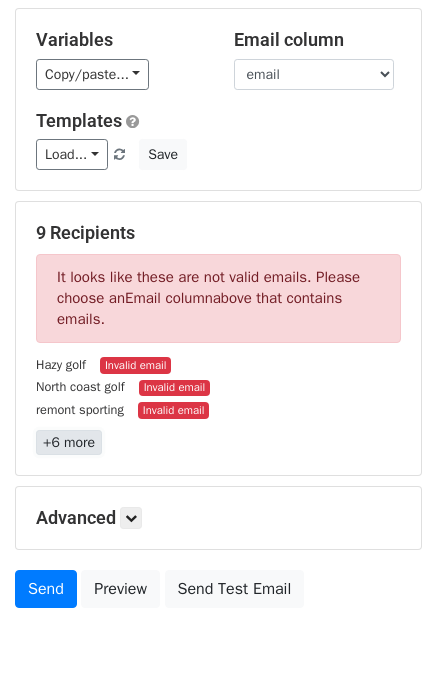 click on "+6 more" at bounding box center [69, 442] 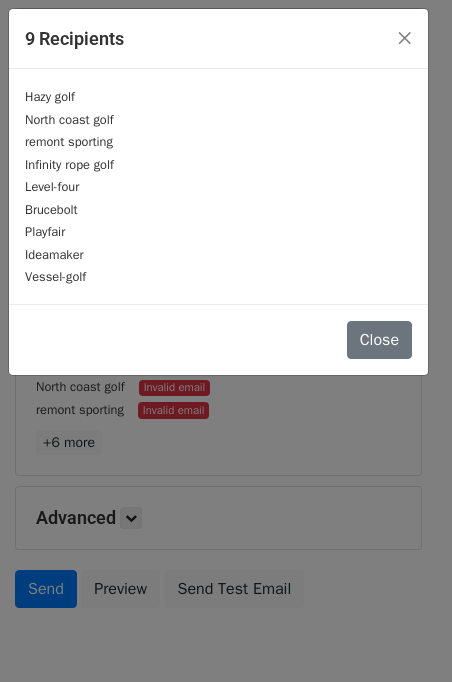 click on "9 Recipients
×
Hazy golf
North coast golf
remont sporting
Infinity rope golf
Level-four
Brucebolt
Playfair
Ideamaker
Vessel-golf
Close" at bounding box center [226, 341] 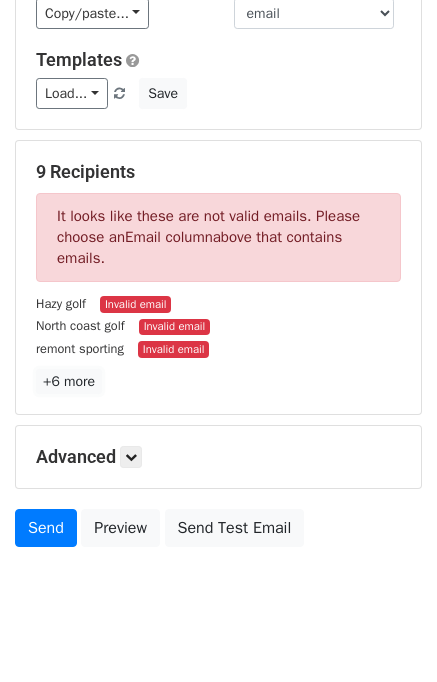 scroll, scrollTop: 192, scrollLeft: 0, axis: vertical 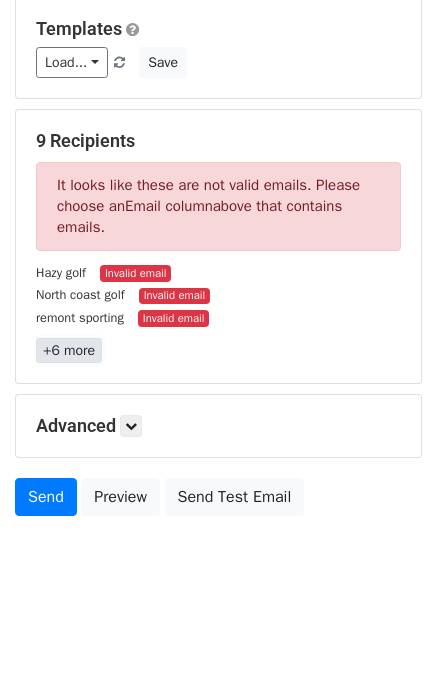 click on "+6 more" at bounding box center (69, 350) 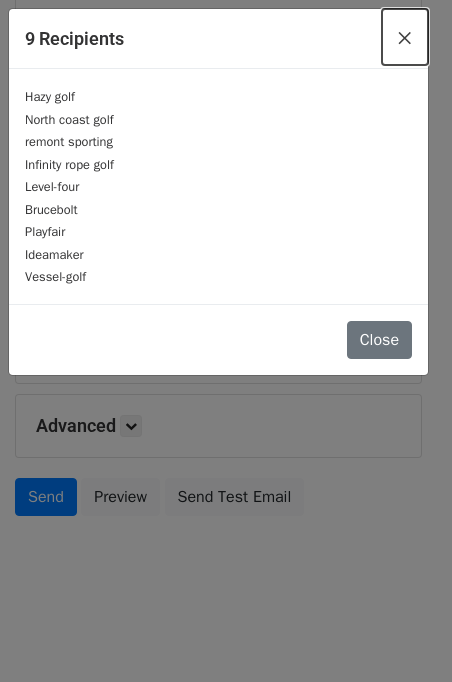 click on "×" at bounding box center (405, 37) 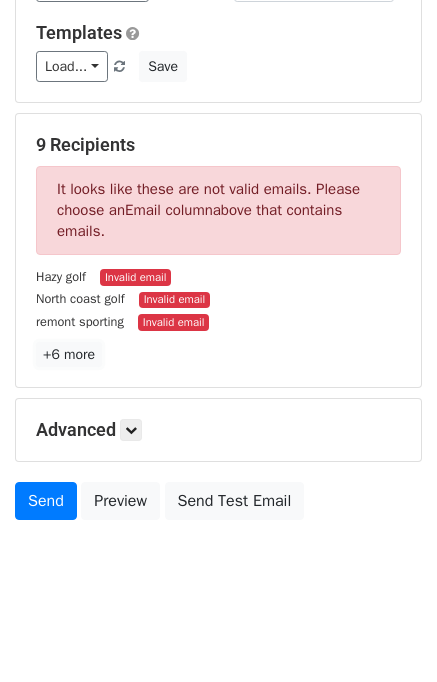 scroll, scrollTop: 192, scrollLeft: 0, axis: vertical 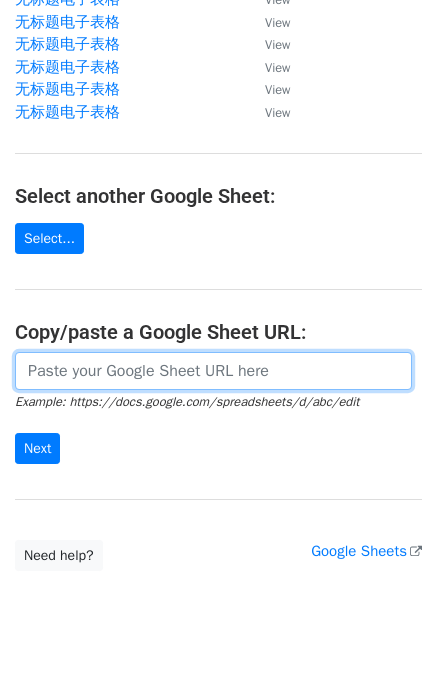 click at bounding box center [213, 371] 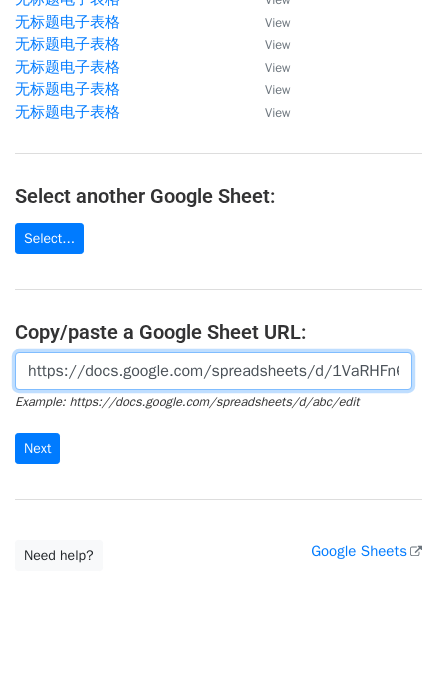 scroll, scrollTop: 0, scrollLeft: 511, axis: horizontal 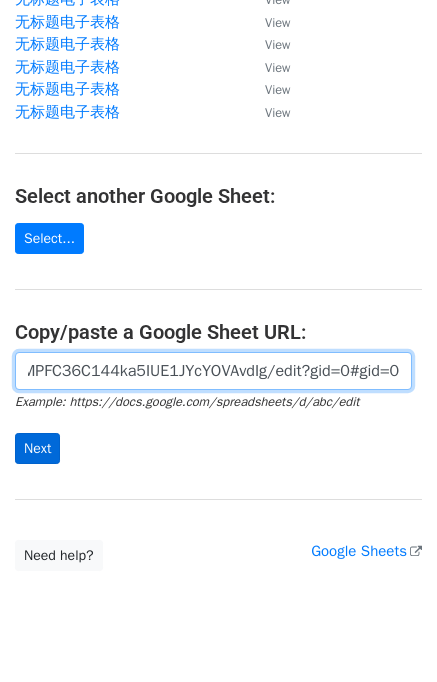 type on "https://docs.google.com/spreadsheets/d/1VaRHFn64527s5qOMPFC36C144ka5IUE1JYcYOVAvdIg/edit?gid=0#gid=0" 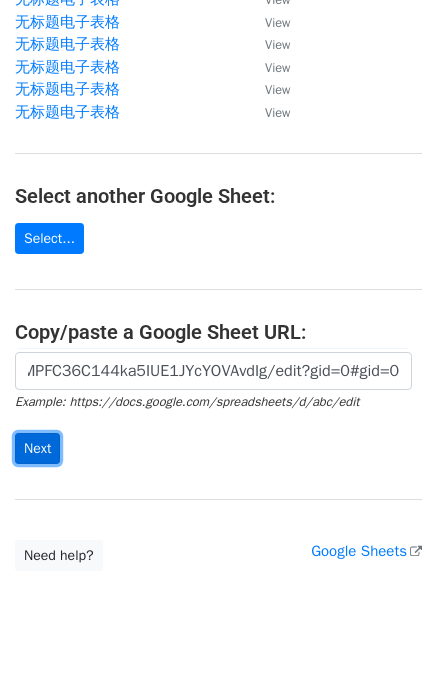 click on "Next" at bounding box center [37, 448] 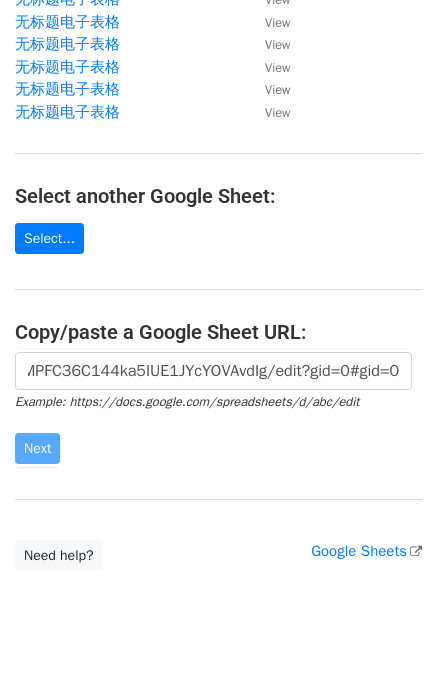 scroll, scrollTop: 0, scrollLeft: 0, axis: both 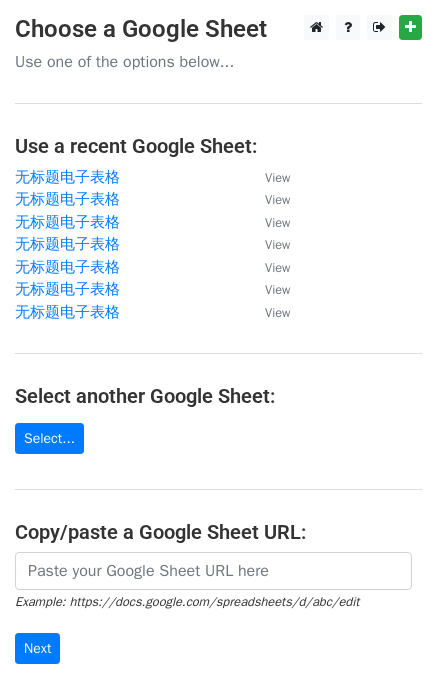 click on "Choose a Google Sheet
Use one of the options below...
Use a recent Google Sheet:
无标题电子表格
View
无标题电子表格
View
无标题电子表格
View
无标题电子表格
View
无标题电子表格
View
无标题电子表格
View
无标题电子表格
View
Select another Google Sheet:
Select...
Copy/paste a Google Sheet URL:
Example:
https://docs.google.com/spreadsheets/d/abc/edit
Next
Google Sheets
Need help?
Help
×
Why do I need to copy/paste a Google Sheet URL?
Normally, MergeMail would show you a list of your Google Sheets to choose from, but because you didn't allow MergeMail access to your Google Drive, it cannot show you a list of your Google Sheets. You can read more about permissions in our  support pages .
sign out of MergeMail
then try again." at bounding box center (218, 393) 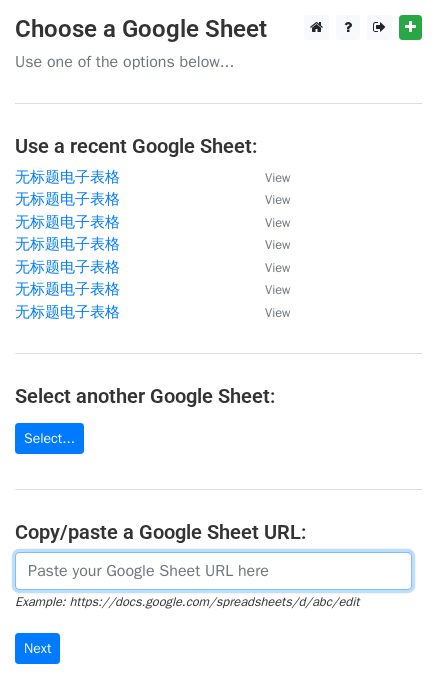 click at bounding box center (213, 571) 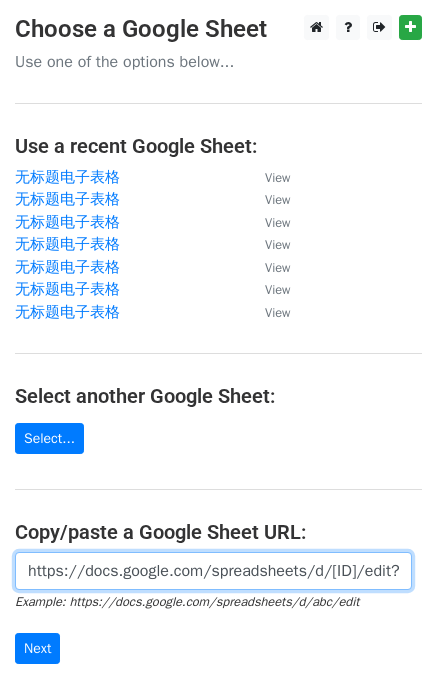 scroll, scrollTop: 0, scrollLeft: 530, axis: horizontal 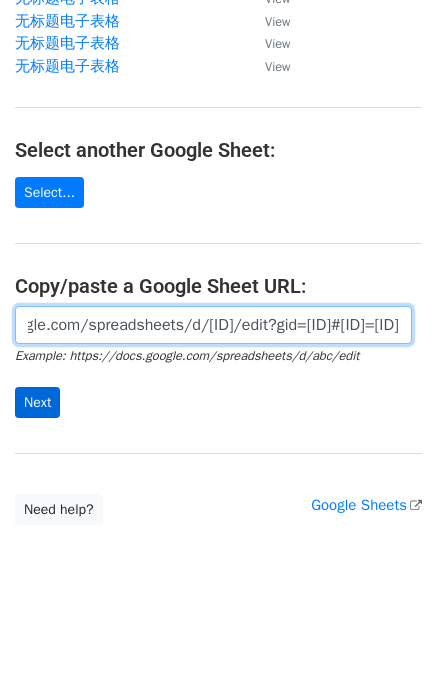 type on "https://docs.google.com/spreadsheets/d/1XsCeOKmd-BQEOYIQuOOeoZS140-b8Jc57VS121BHAq8/edit?gid=0#gid=0" 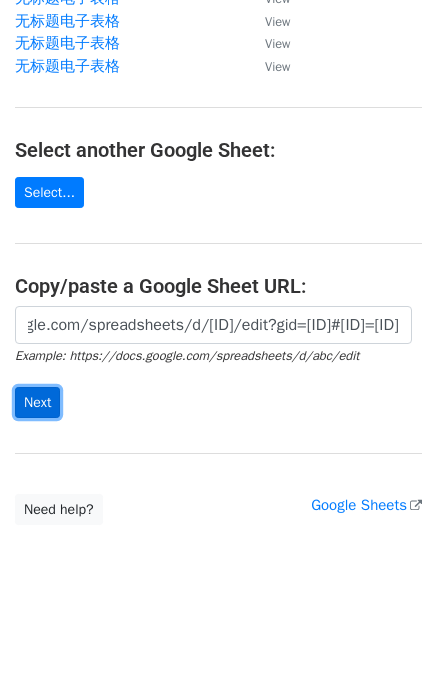click on "Next" at bounding box center (37, 402) 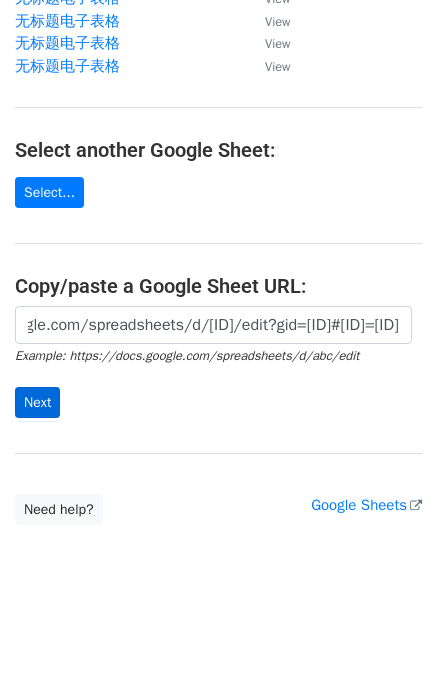 scroll, scrollTop: 0, scrollLeft: 0, axis: both 